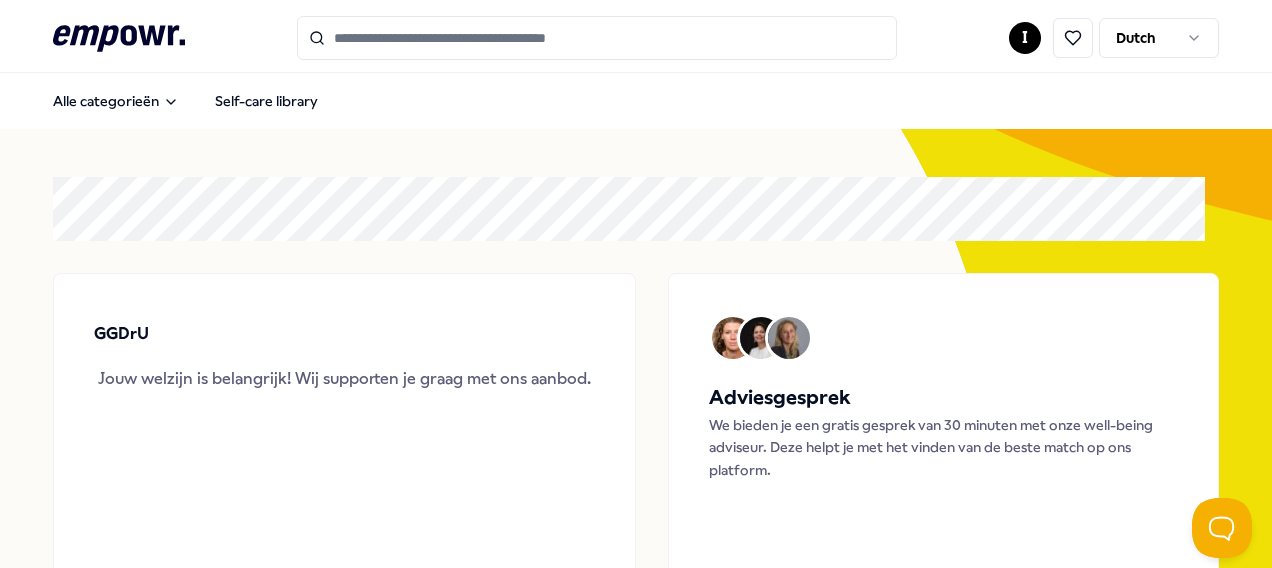 scroll, scrollTop: 0, scrollLeft: 0, axis: both 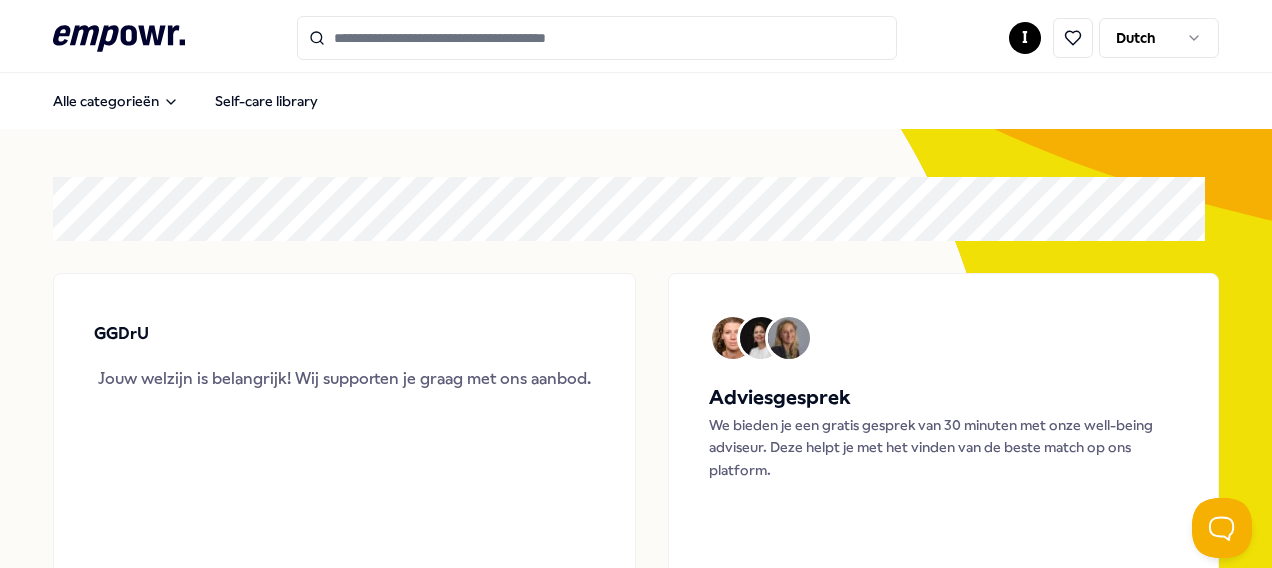 click on ".empowr-logo_svg__cls-1{fill:#03032f} I Dutch Alle categorieën   Self-care library GGDrU Jouw welzijn is belangrijk! Wij supporten je graag met ons aanbod. Bekijk al het aanbod Weten wat het best bij jou past? We bieden je gratis hulp om het best passende aanbod te vinden. Adviesgesprek We bieden je een gratis gesprek van 30 minuten met onze well-being adviseur. Deze helpt je met het vinden van de beste match op ons platform. Plan een gratis gesprek Categorieën Coaching Adem Slaap Mindfulness & Meditatie Ontspanning Training & Workshops Voeding & Levensstijl Beweging Financieel Boeken Managers Coaching Adem Slaap Mindfulness & Meditatie Ontspanning Training & Workshops Voeding & Levensstijl Beweging Financieel Boeken Managers Verlanglijst Mindfulness & Meditatie Producten, Boeken & Apps  Wanneer je lichaam nee zegt Gabor Maté toont de connectie tussen verborgen stress en gezondheidsproblemen,
met wetenschappelijk bewijs en persoonlijke verhalen. Engels, Nederlands Vanaf  € 20,- Mindfulness & Meditatie" at bounding box center [636, 284] 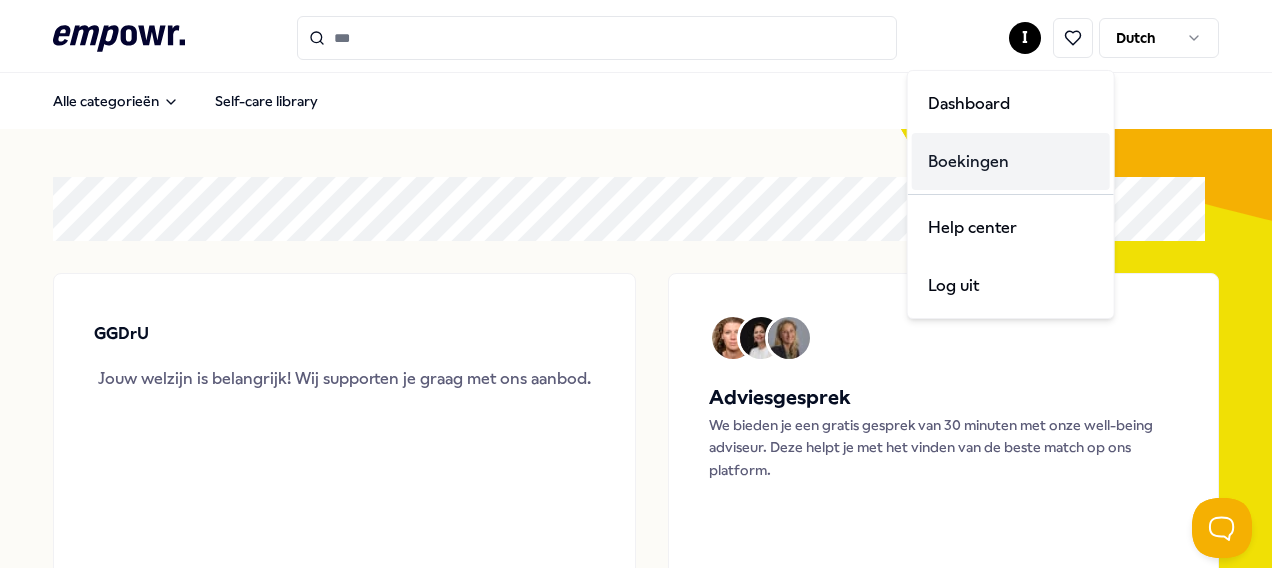 click on "Boekingen" at bounding box center [1011, 162] 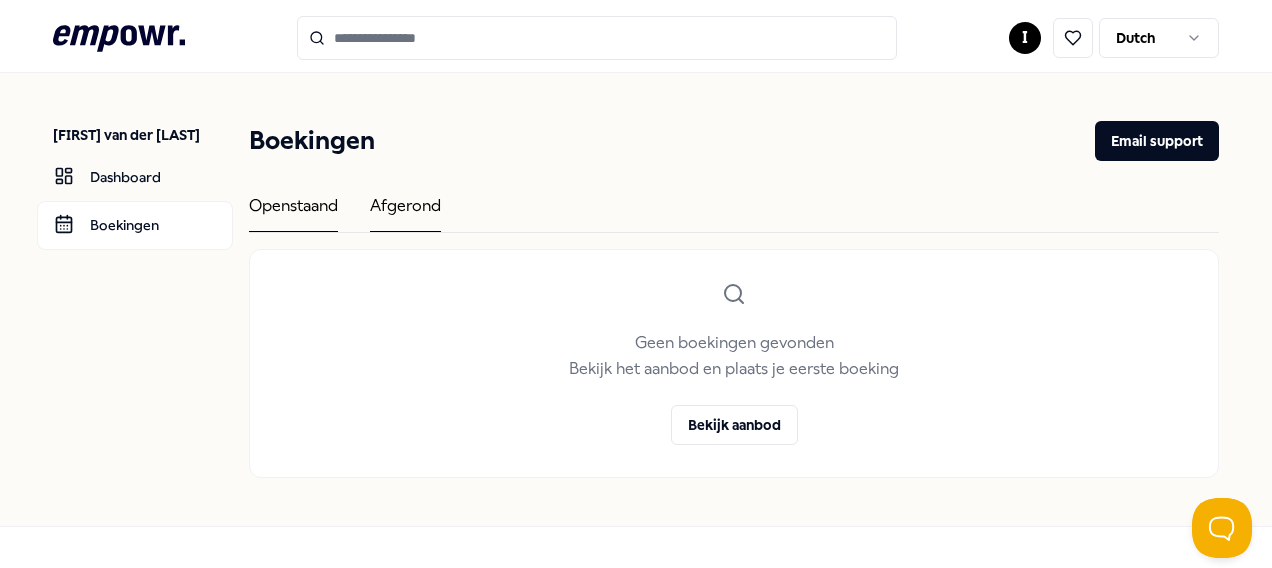 click on "Afgerond" at bounding box center (405, 212) 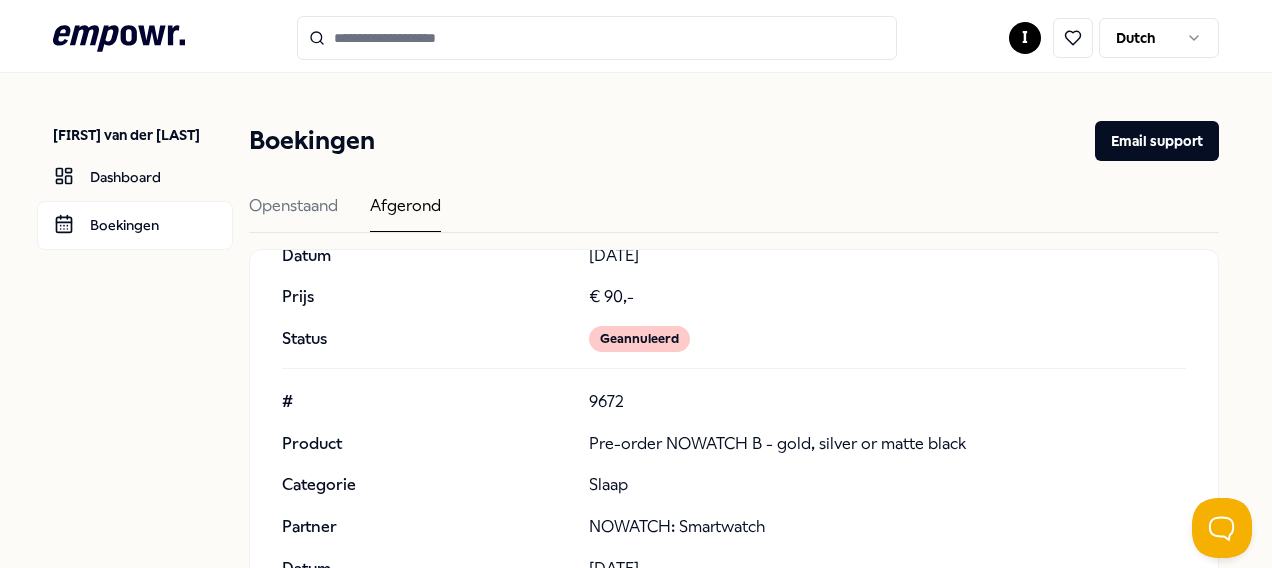 scroll, scrollTop: 1493, scrollLeft: 0, axis: vertical 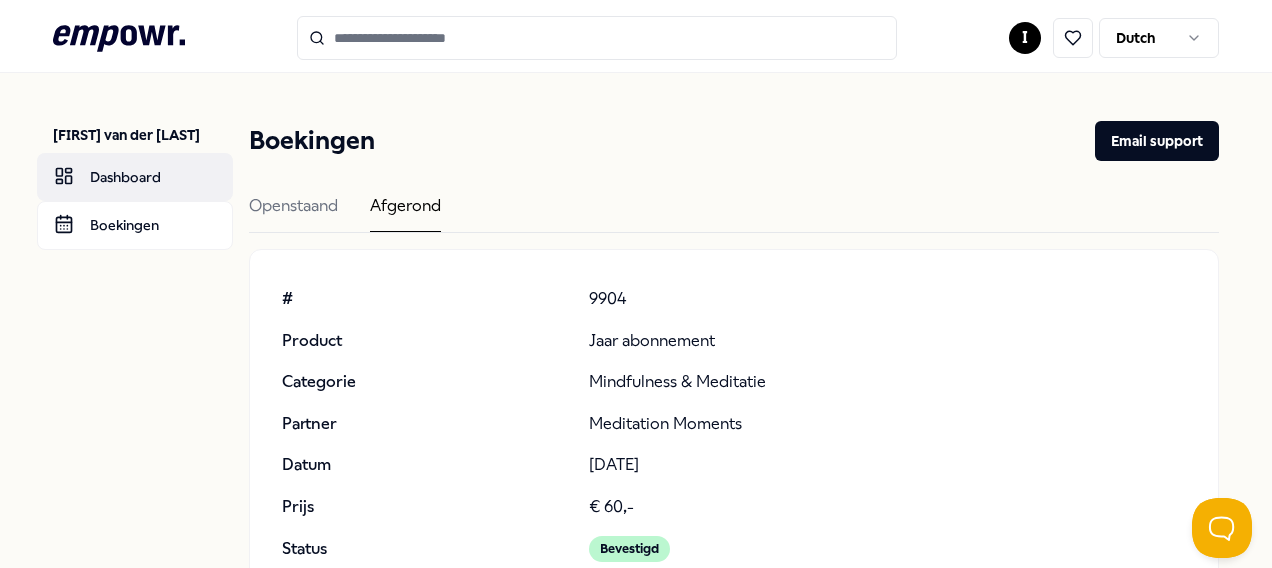 click on "Dashboard" at bounding box center (135, 177) 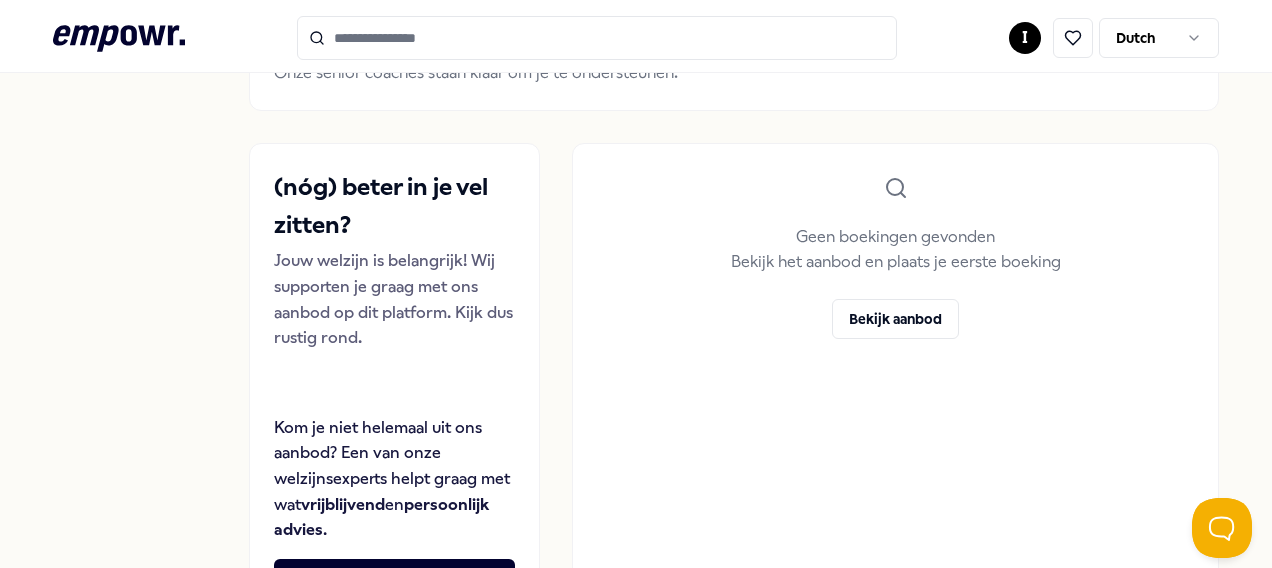 scroll, scrollTop: 0, scrollLeft: 0, axis: both 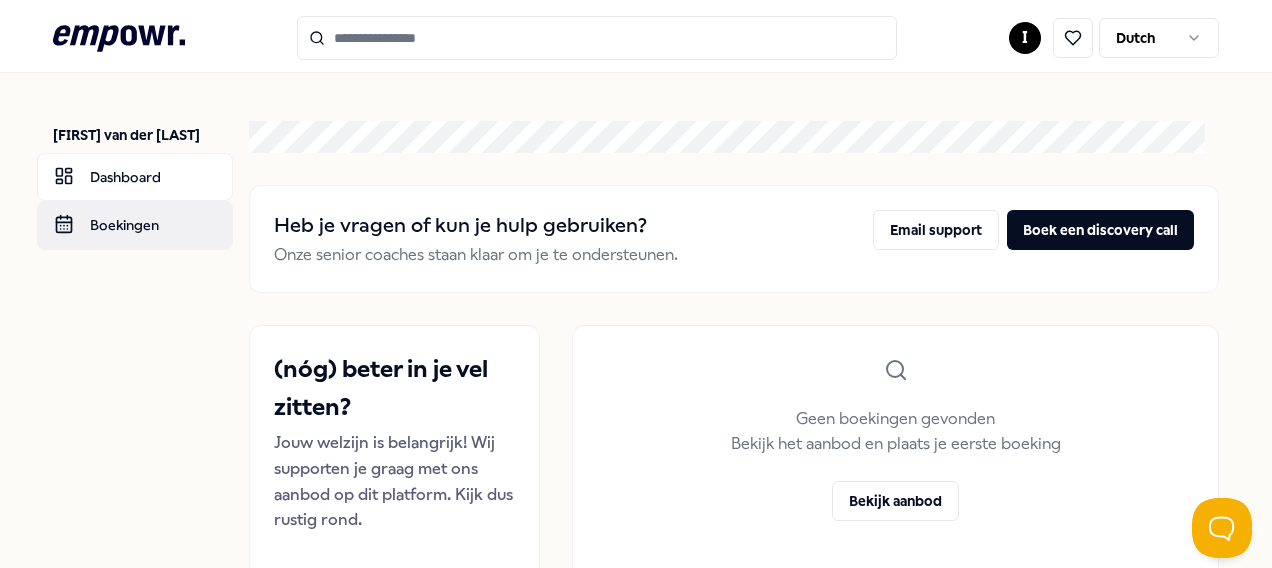 click on "Boekingen" at bounding box center (135, 225) 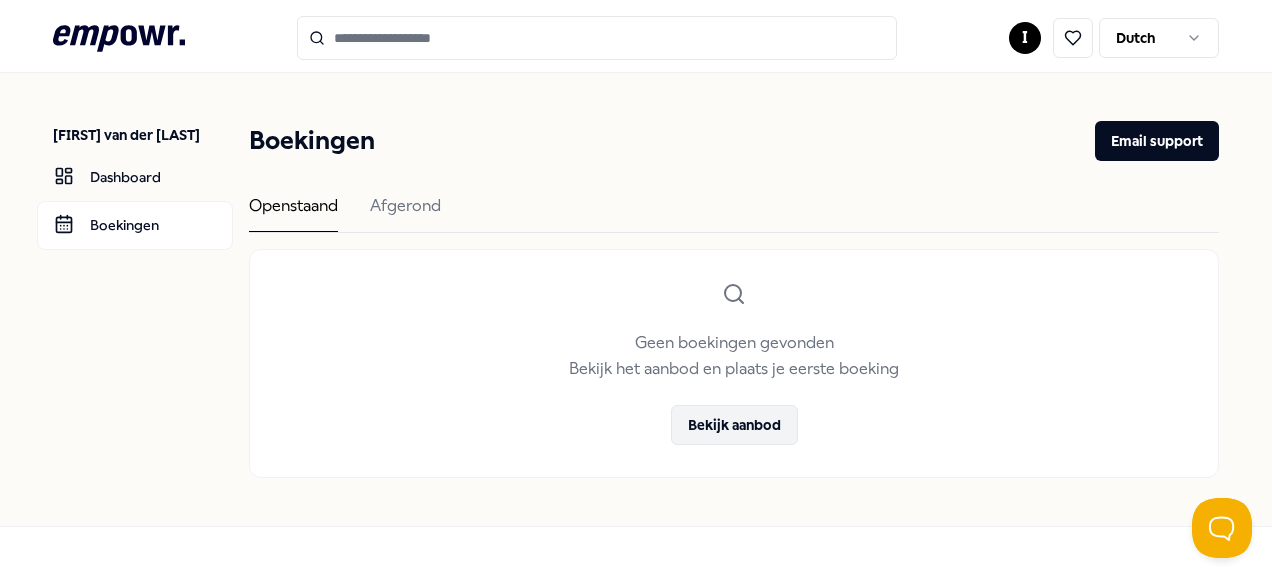 click on "Bekijk aanbod" at bounding box center [734, 425] 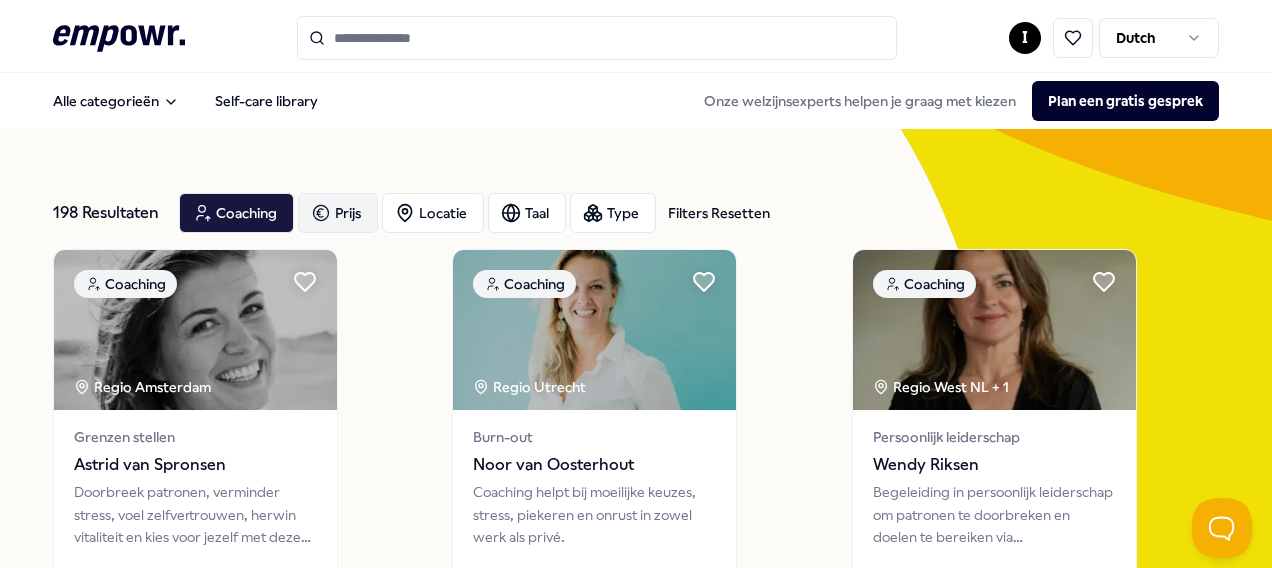 click on "Prijs" at bounding box center (338, 213) 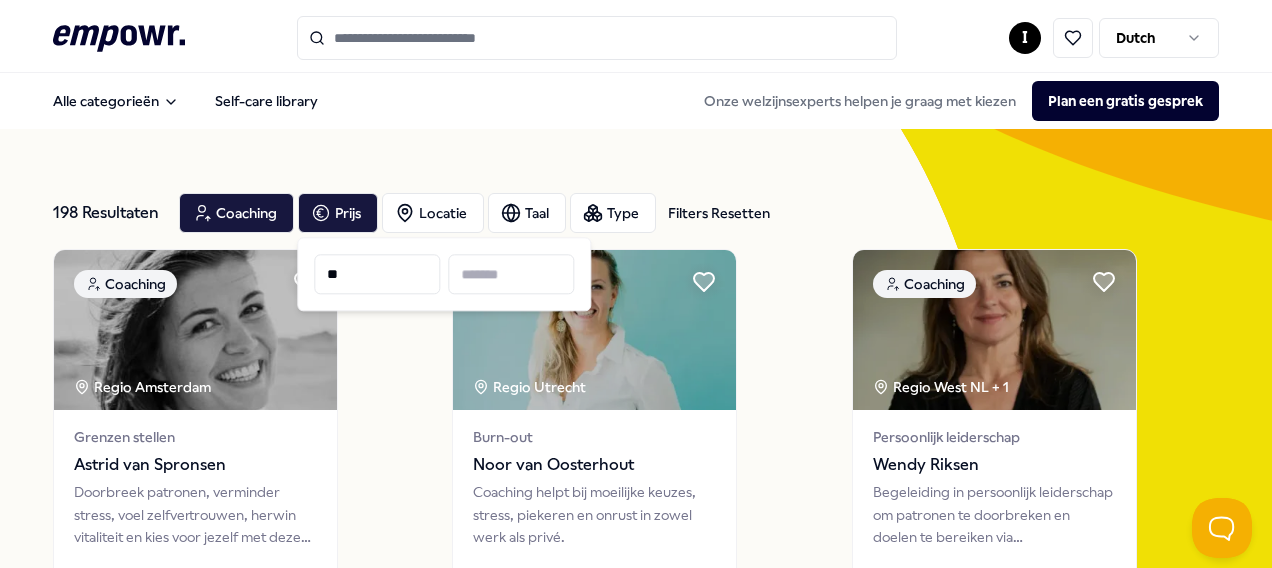 type on "**" 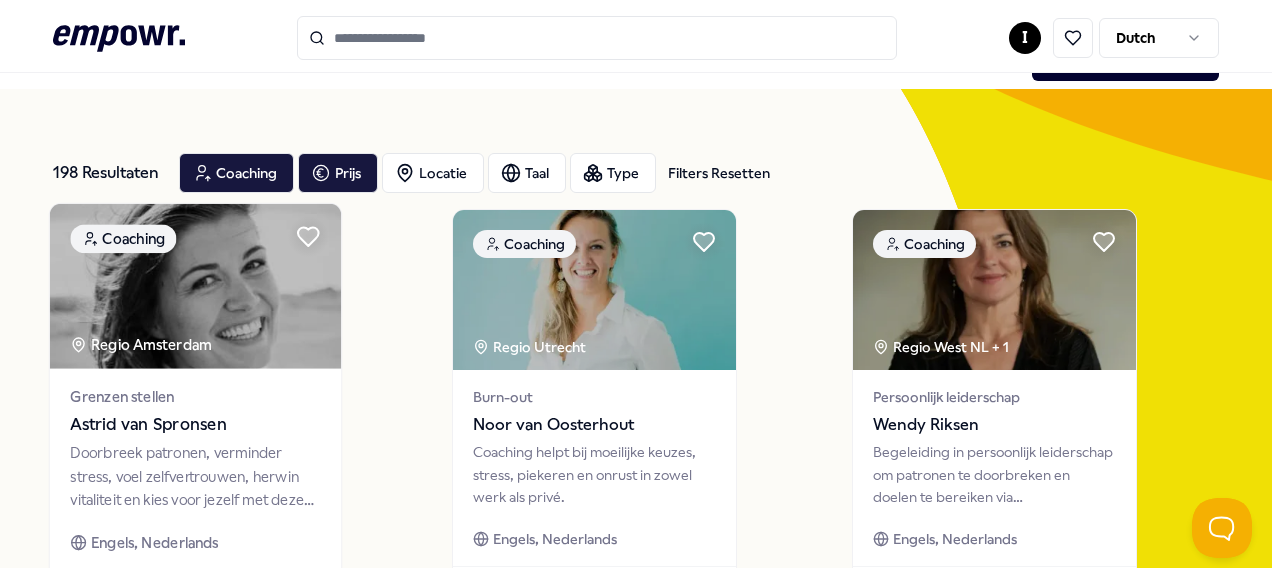 scroll, scrollTop: 0, scrollLeft: 0, axis: both 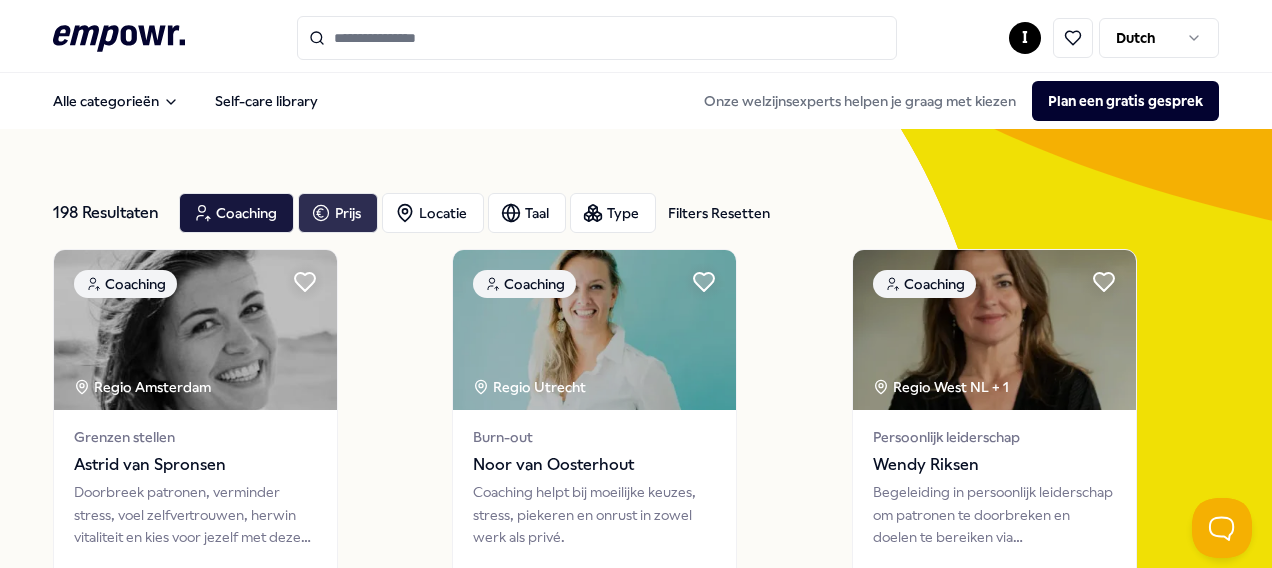 click on "Prijs" at bounding box center [338, 213] 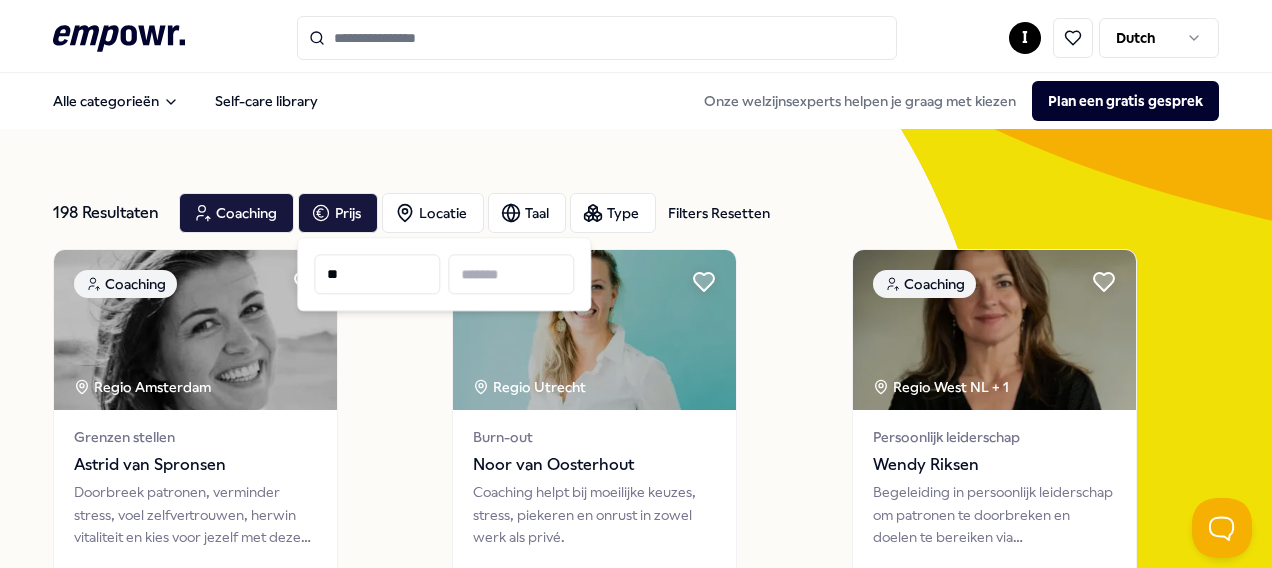 click at bounding box center (511, 274) 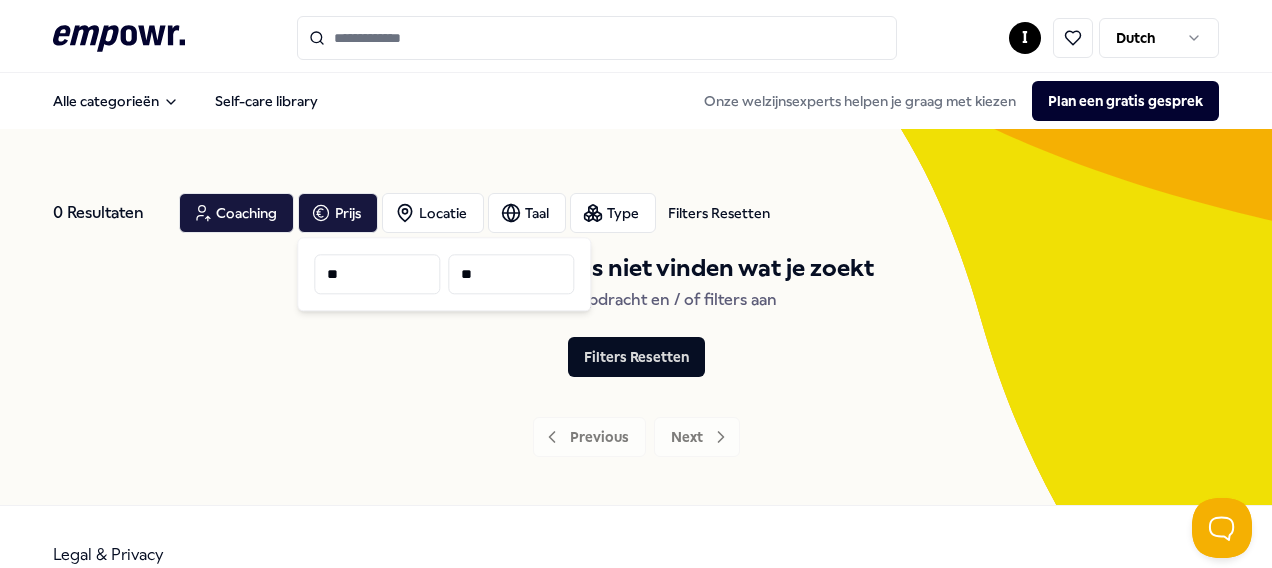 type on "**" 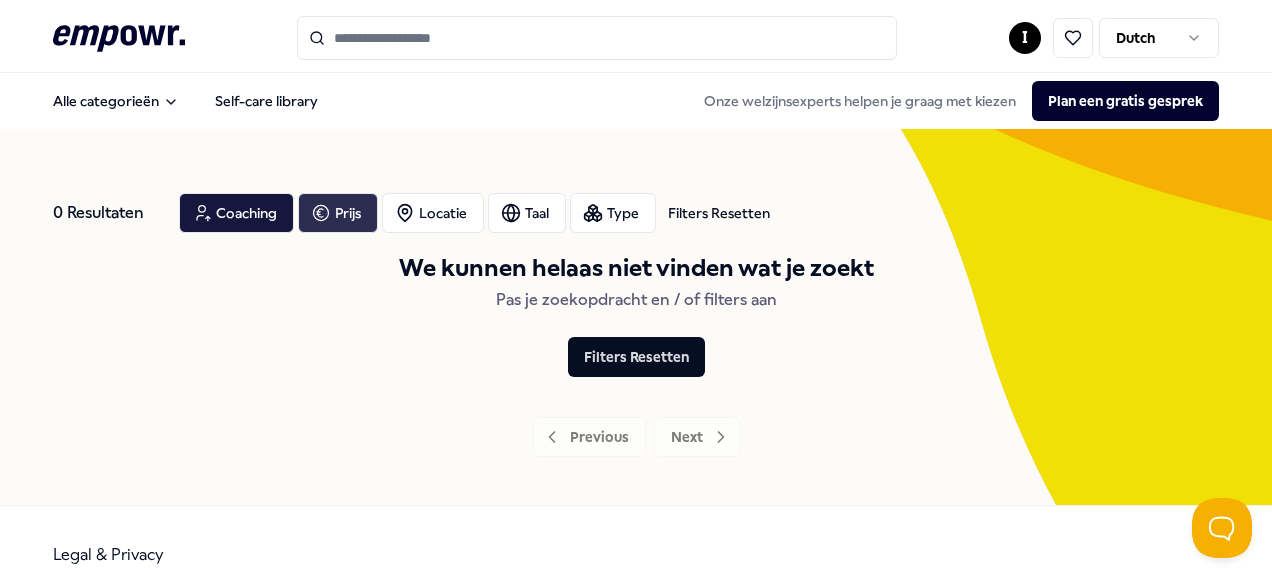 click on "Prijs" at bounding box center [338, 213] 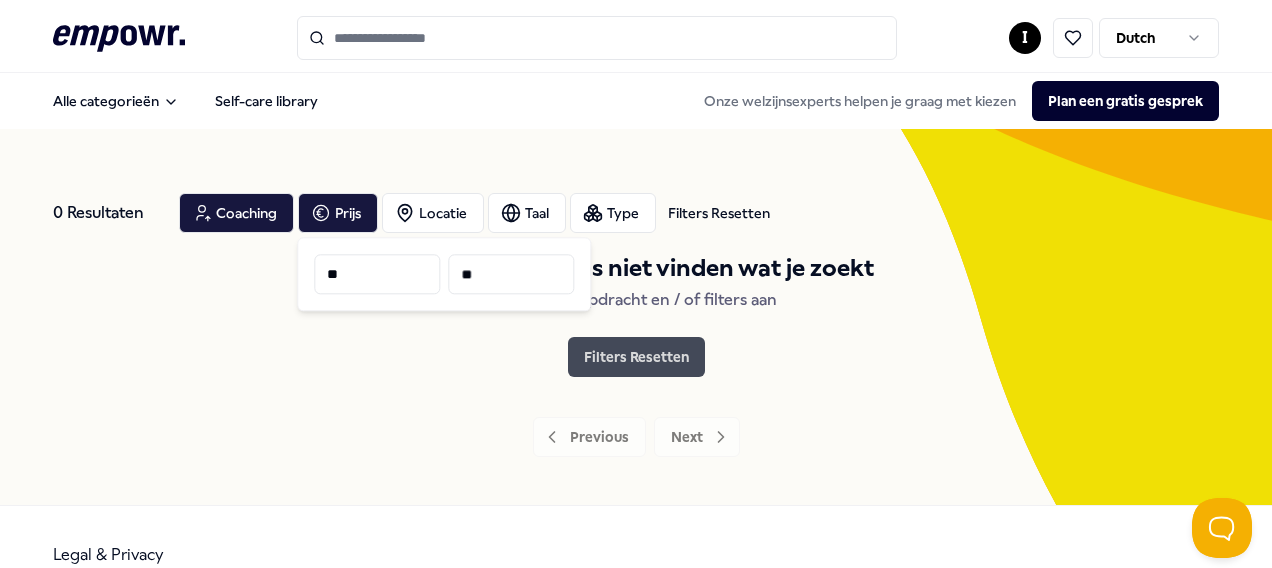 click on "Filters Resetten" at bounding box center [636, 357] 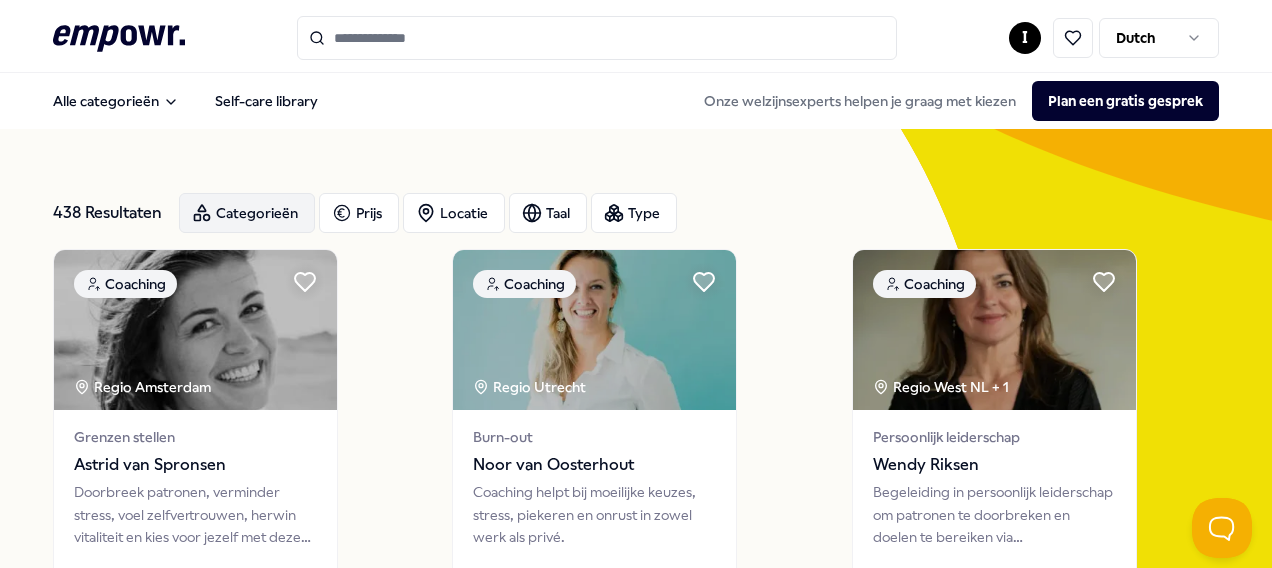 click on "Categorieën" at bounding box center (247, 213) 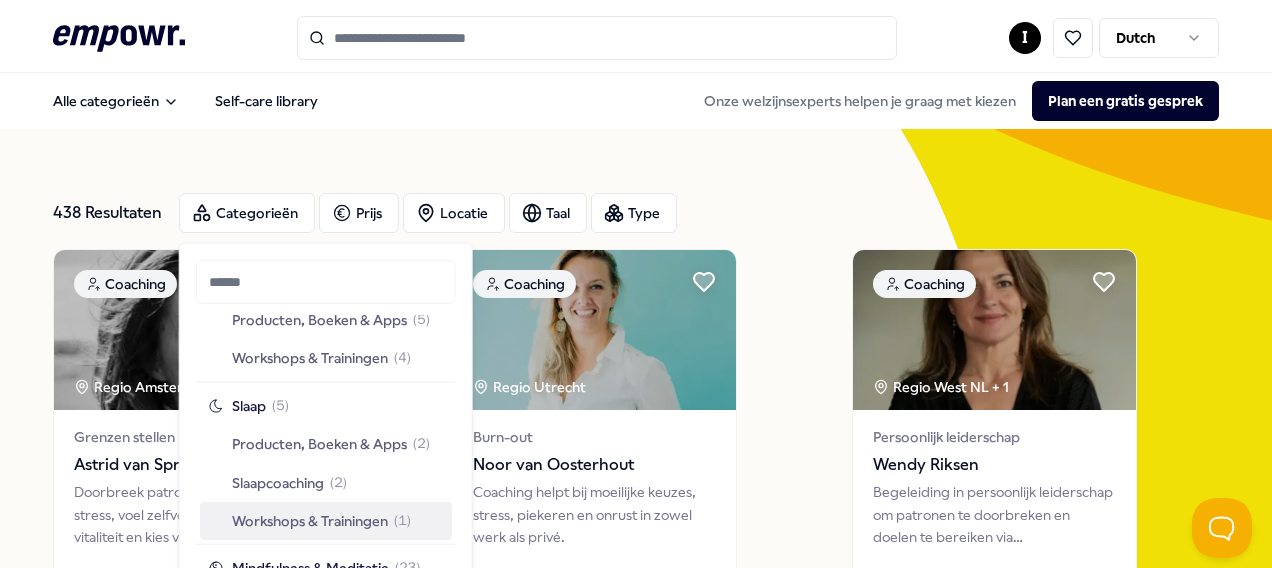 scroll, scrollTop: 1100, scrollLeft: 0, axis: vertical 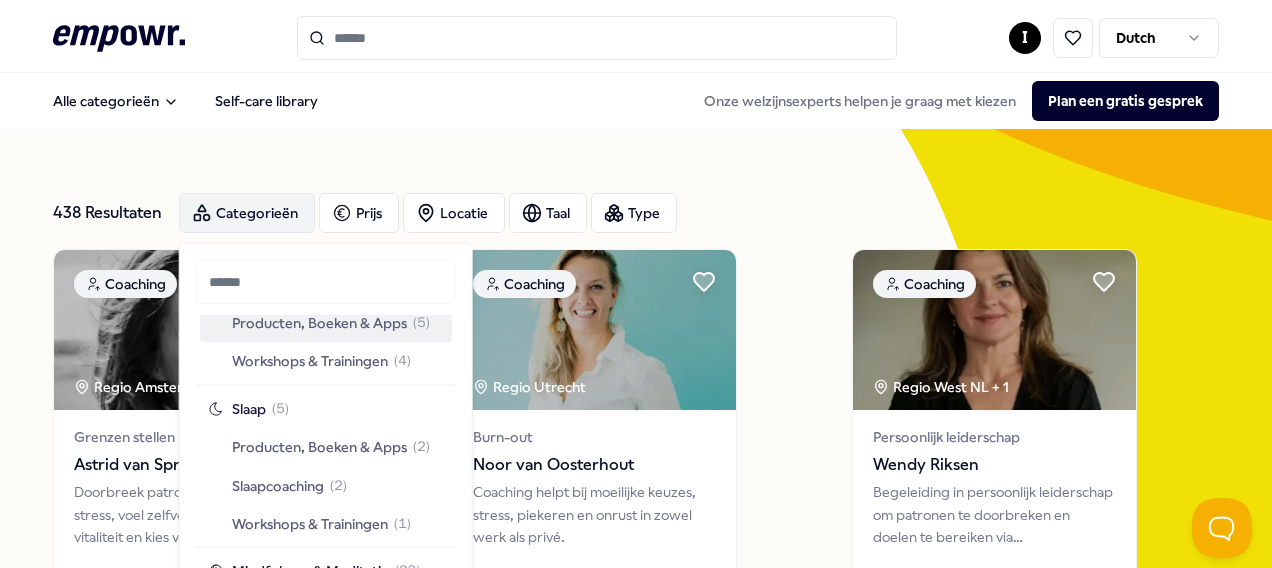 drag, startPoint x: 228, startPoint y: 216, endPoint x: 226, endPoint y: 226, distance: 10.198039 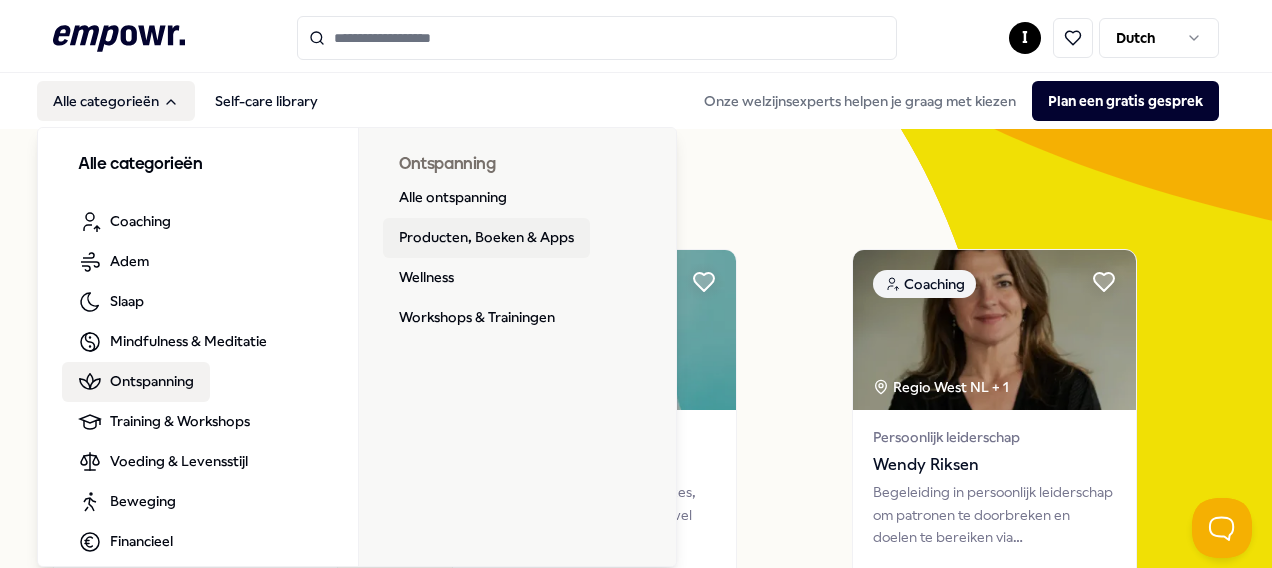 click on "Producten, Boeken & Apps" at bounding box center (486, 238) 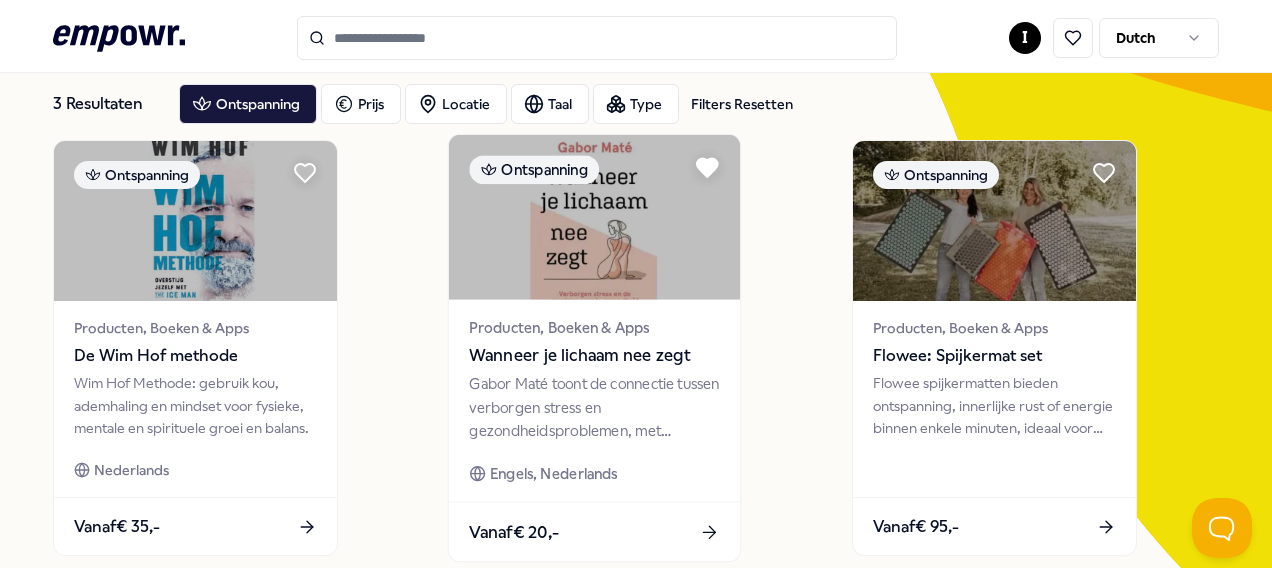 scroll, scrollTop: 0, scrollLeft: 0, axis: both 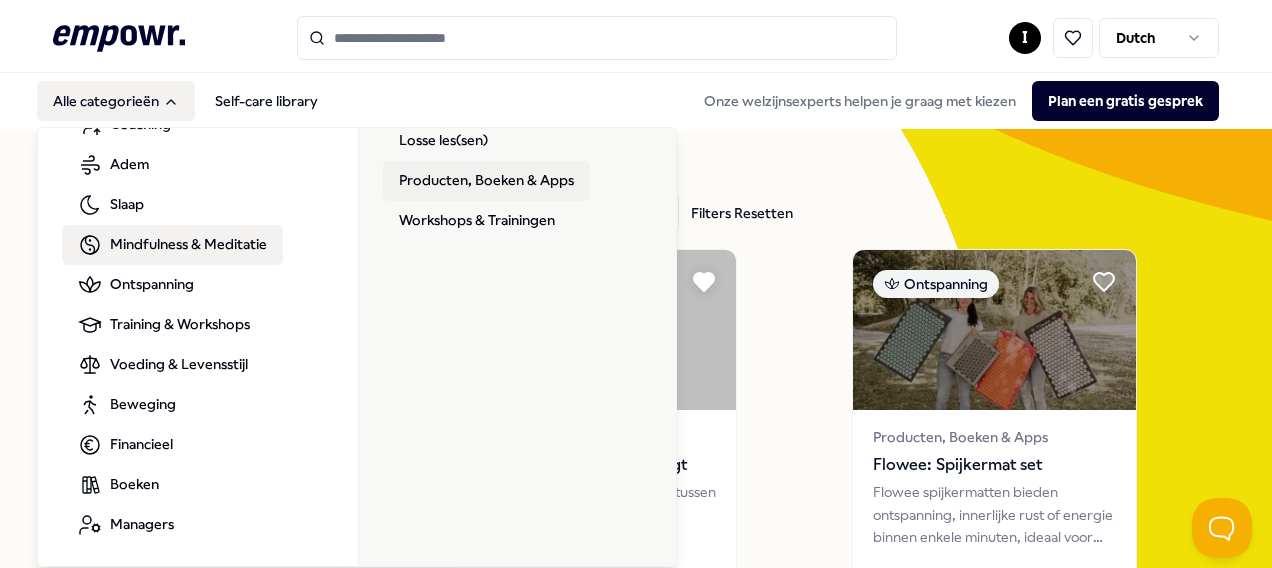 click on "Producten, Boeken & Apps" at bounding box center [486, 181] 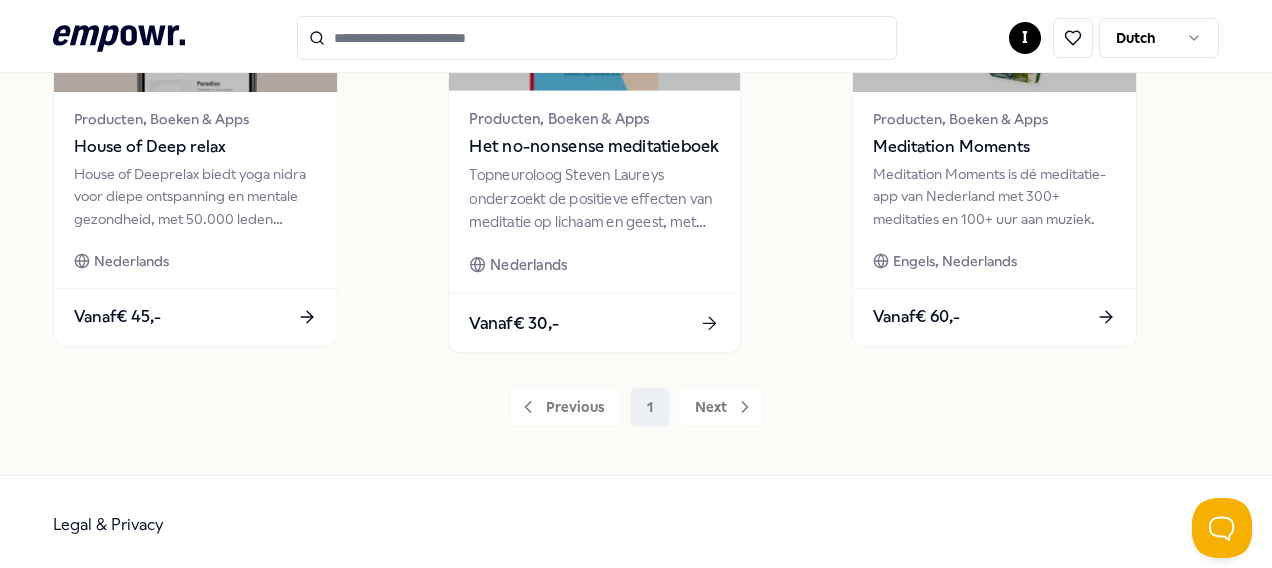 scroll, scrollTop: 1219, scrollLeft: 0, axis: vertical 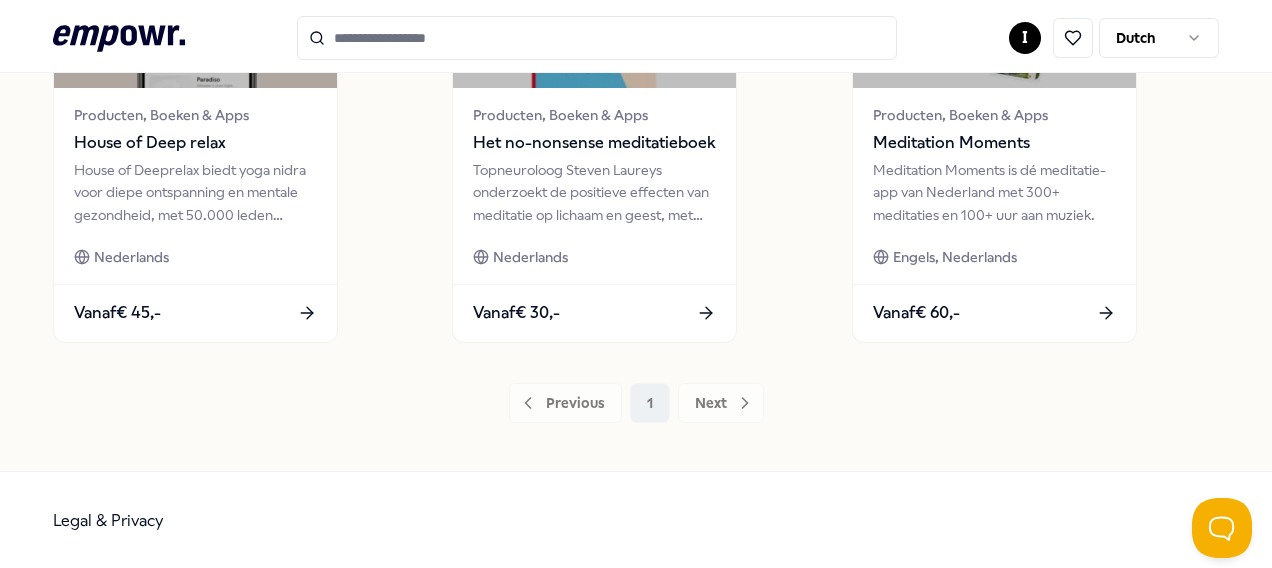 click on "Previous 1 Next" at bounding box center [636, 403] 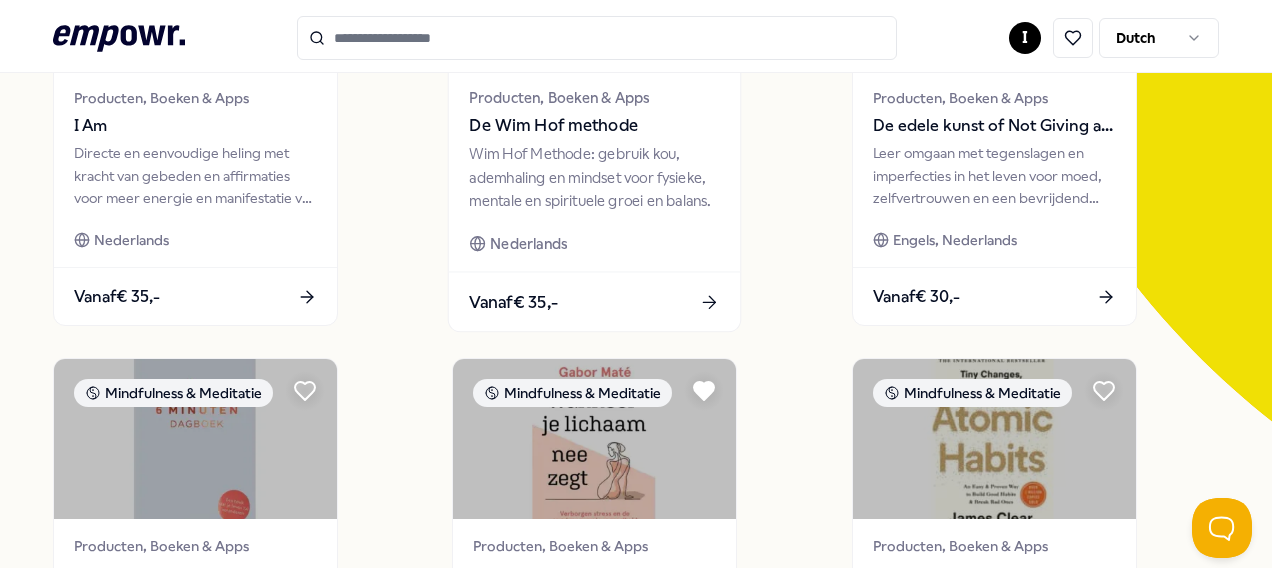 scroll, scrollTop: 0, scrollLeft: 0, axis: both 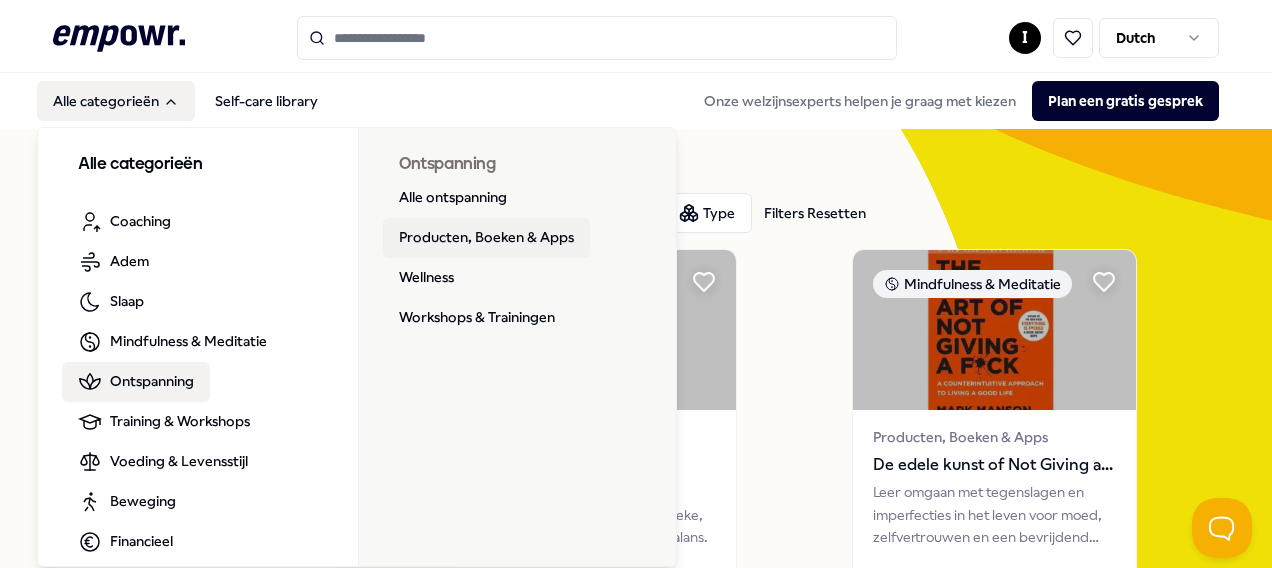 click on "Producten, Boeken & Apps" at bounding box center [486, 238] 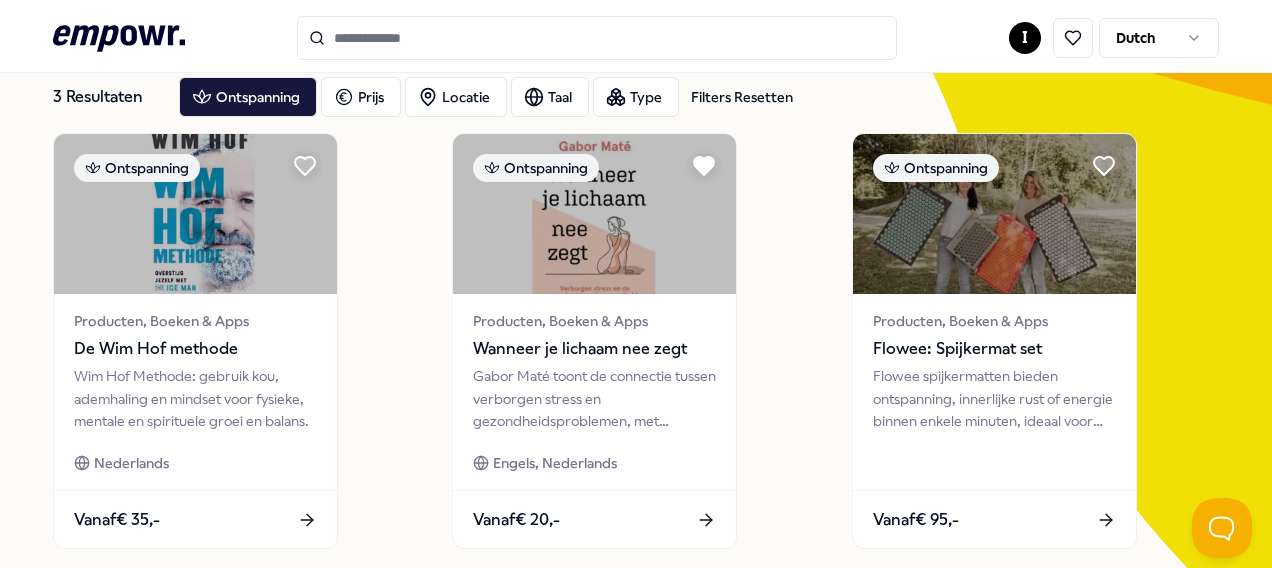 scroll, scrollTop: 0, scrollLeft: 0, axis: both 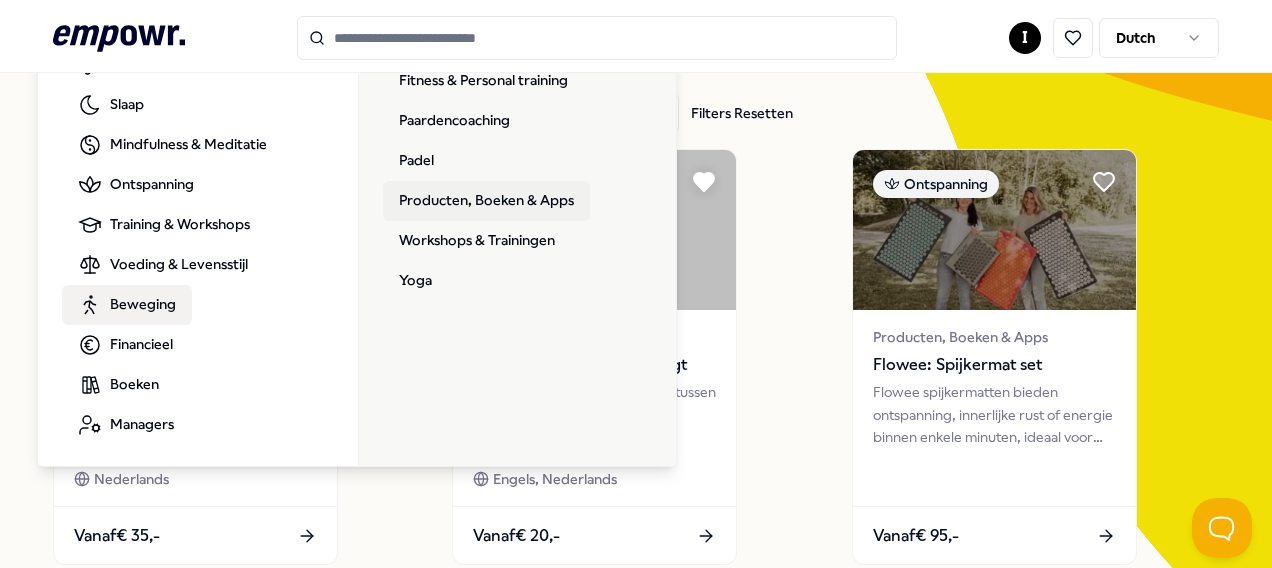 click on "Producten, Boeken & Apps" at bounding box center (486, 201) 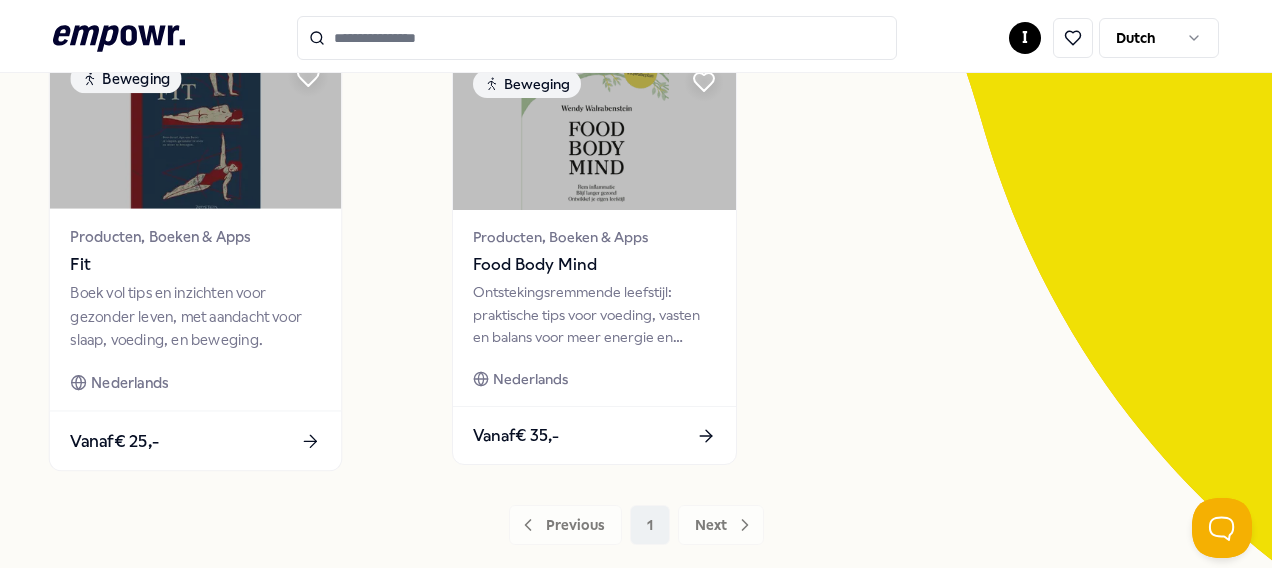 scroll, scrollTop: 0, scrollLeft: 0, axis: both 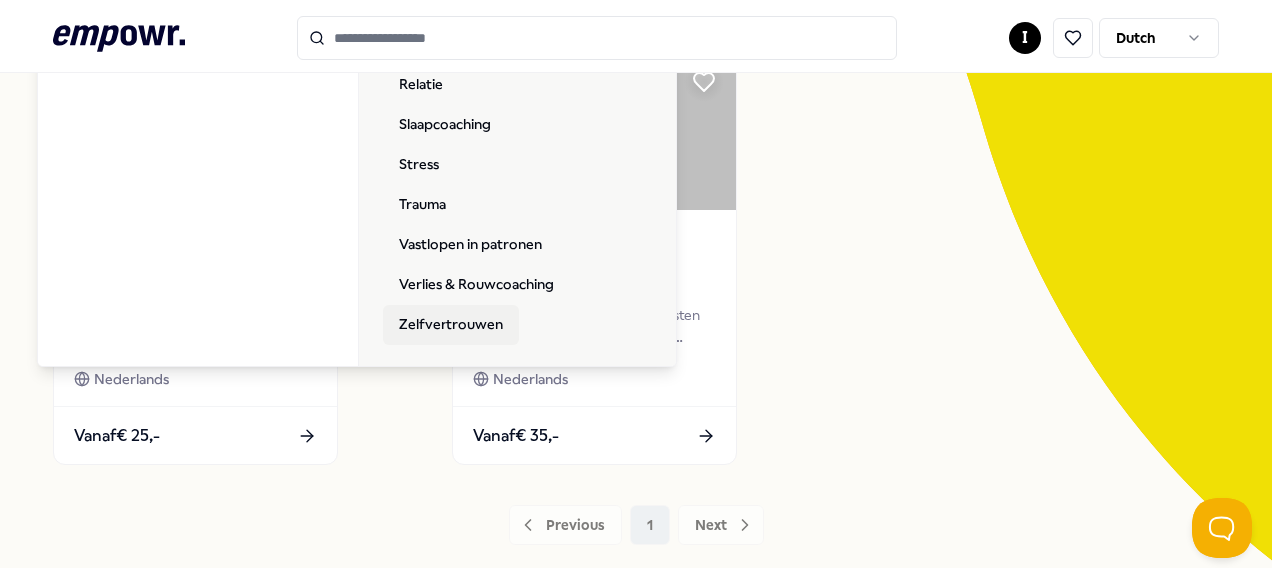 click on "Zelfvertrouwen" at bounding box center (451, 325) 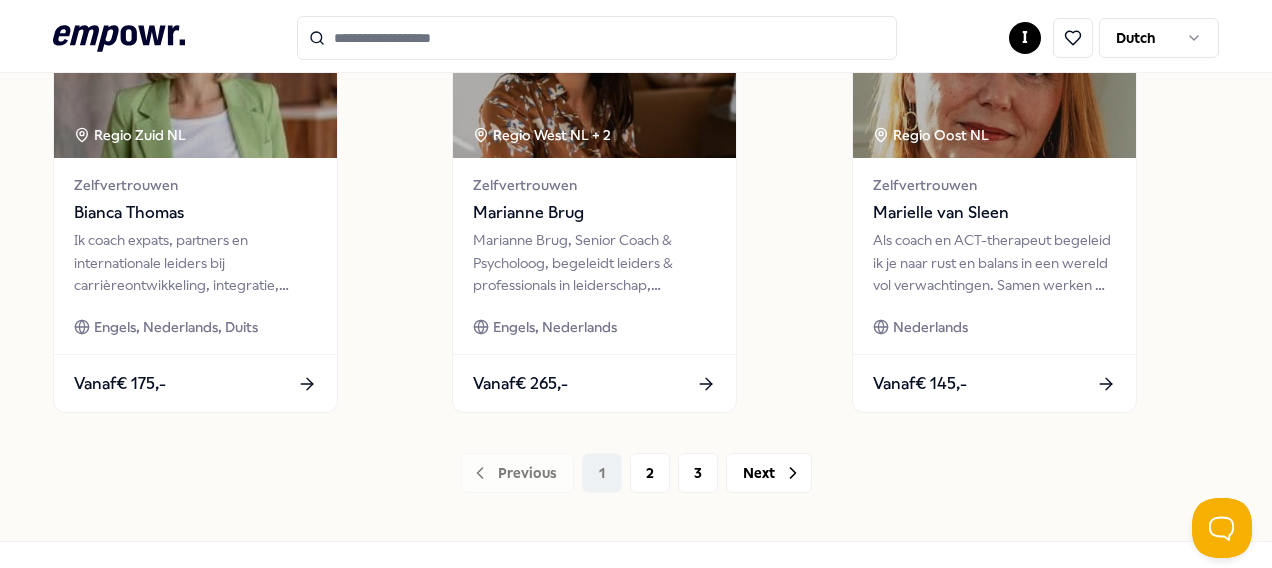 scroll, scrollTop: 1600, scrollLeft: 0, axis: vertical 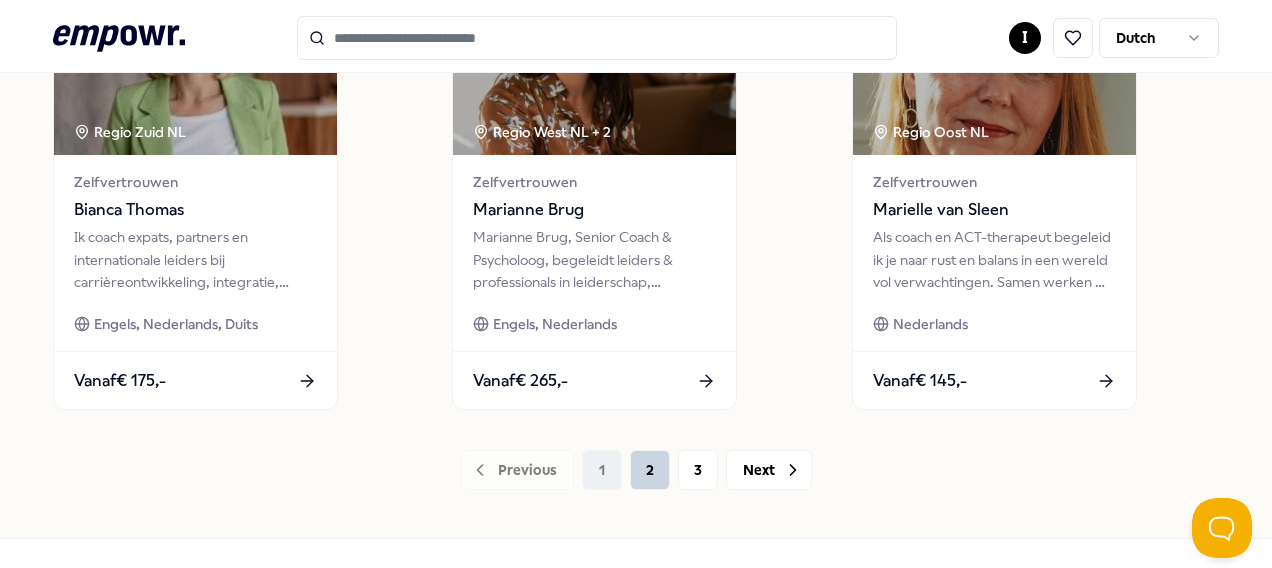 click on "2" at bounding box center [650, 470] 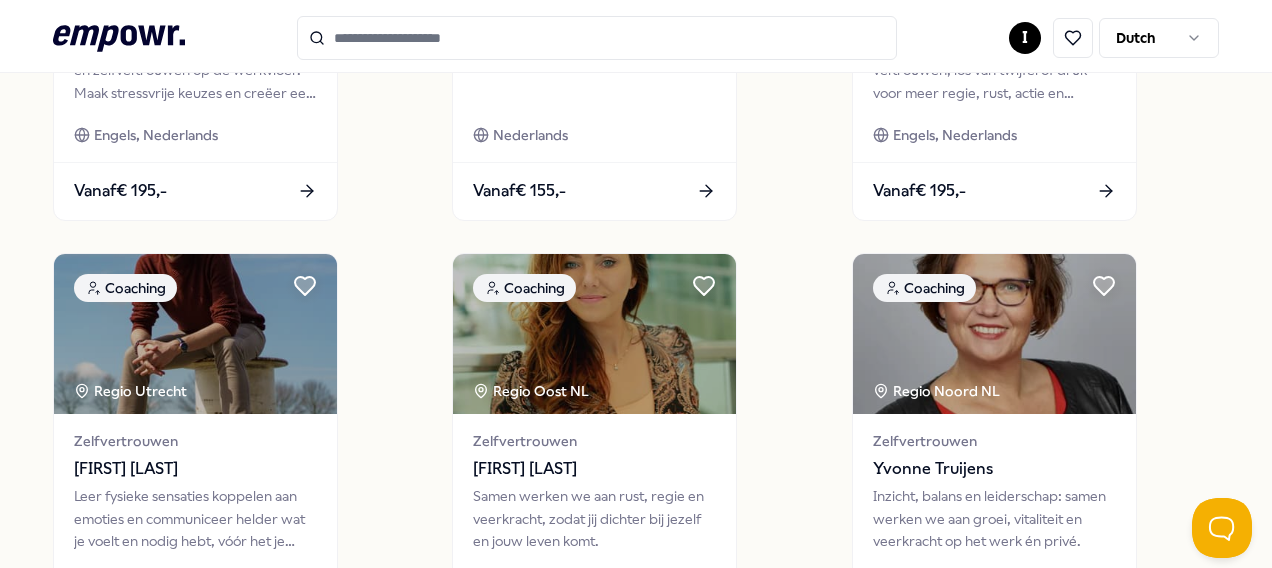 scroll, scrollTop: 1667, scrollLeft: 0, axis: vertical 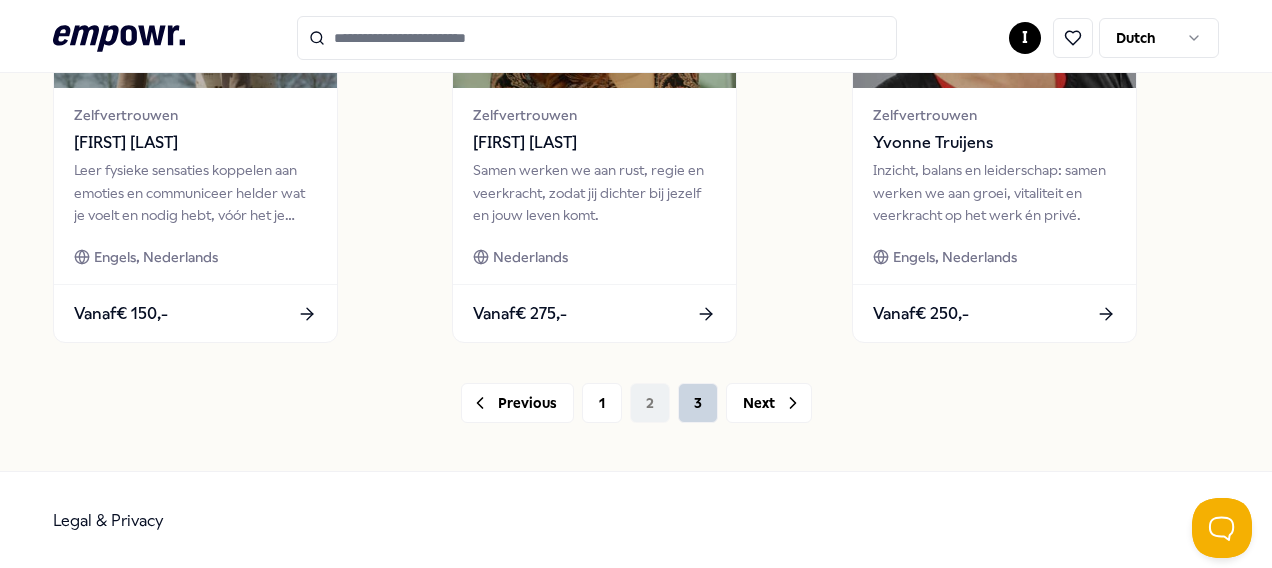 click on "3" at bounding box center [698, 403] 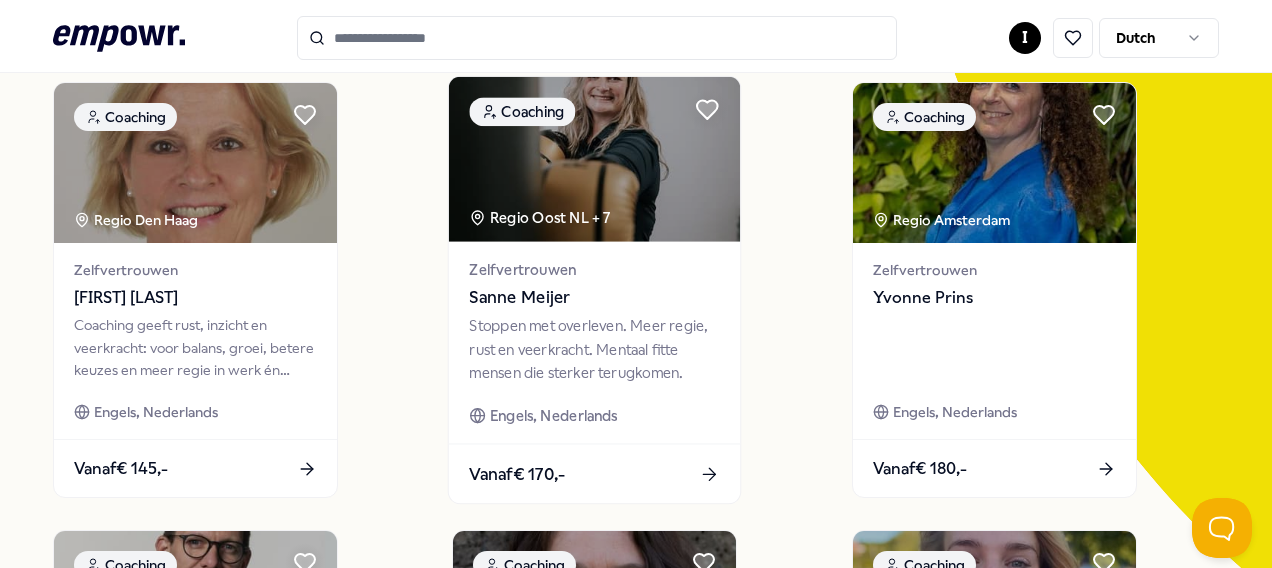 scroll, scrollTop: 0, scrollLeft: 0, axis: both 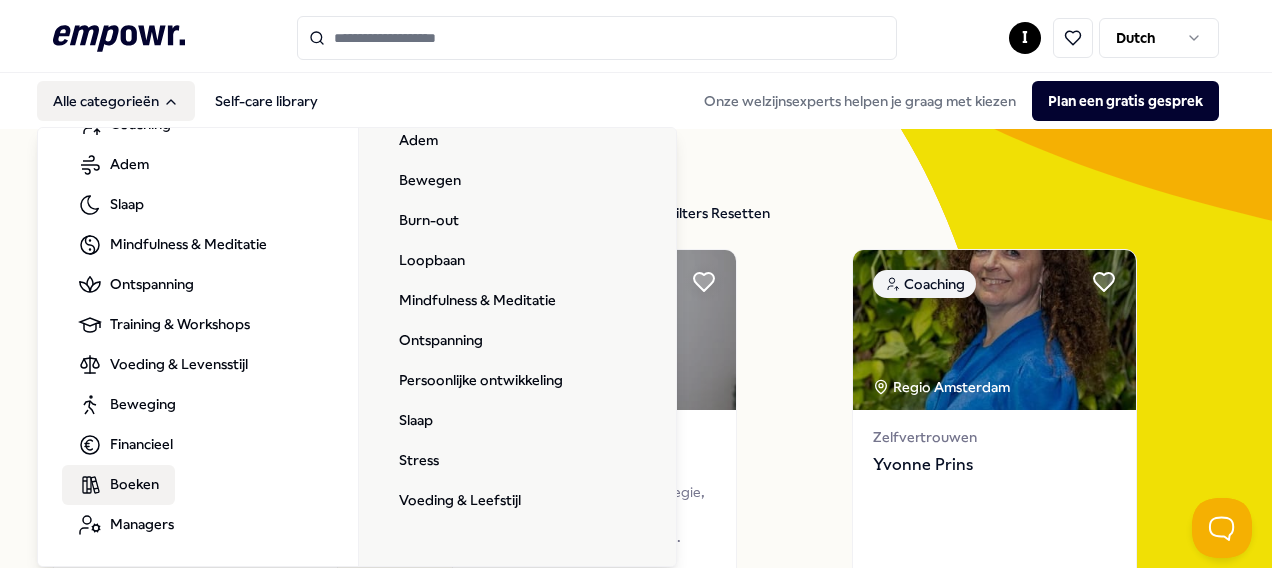 click on "Boeken" at bounding box center [134, 484] 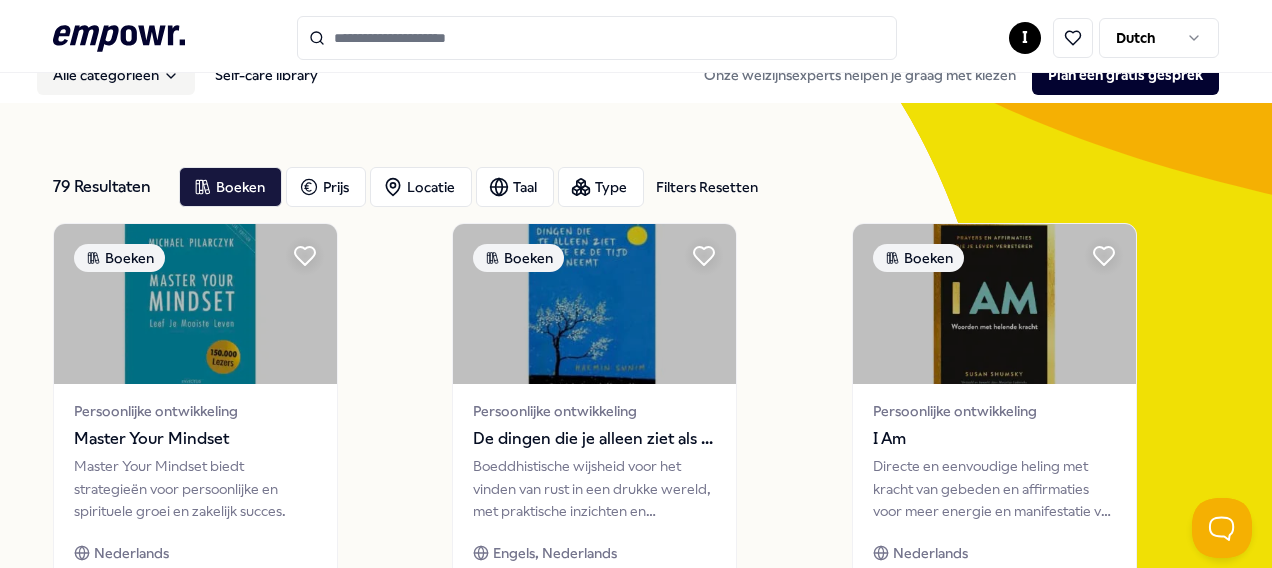 scroll, scrollTop: 0, scrollLeft: 0, axis: both 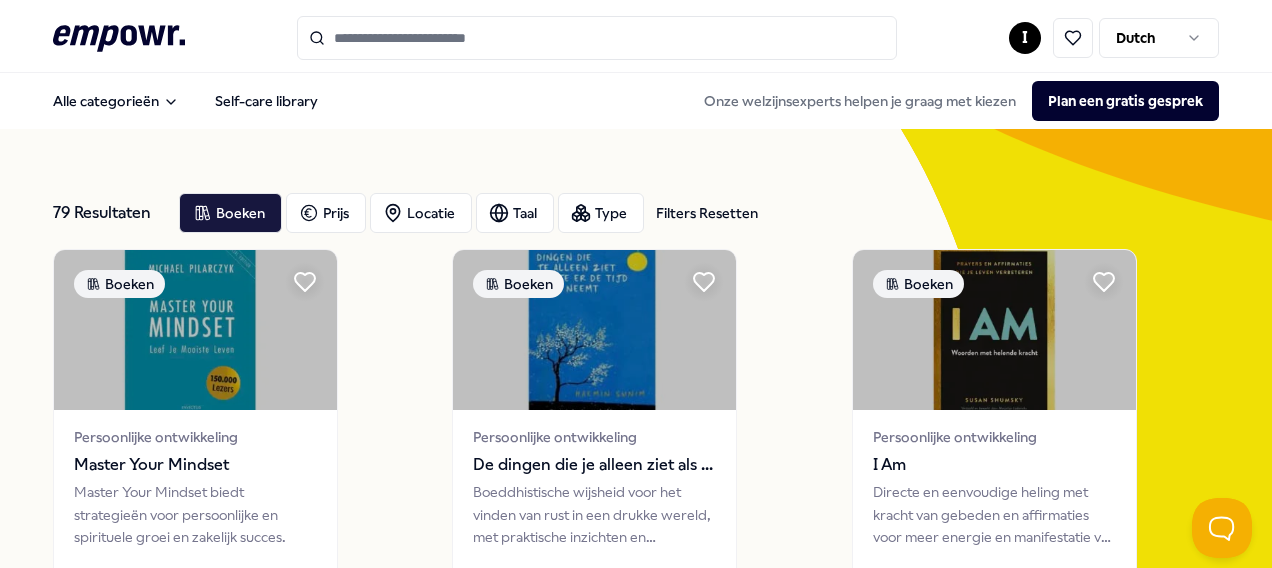 click at bounding box center [597, 38] 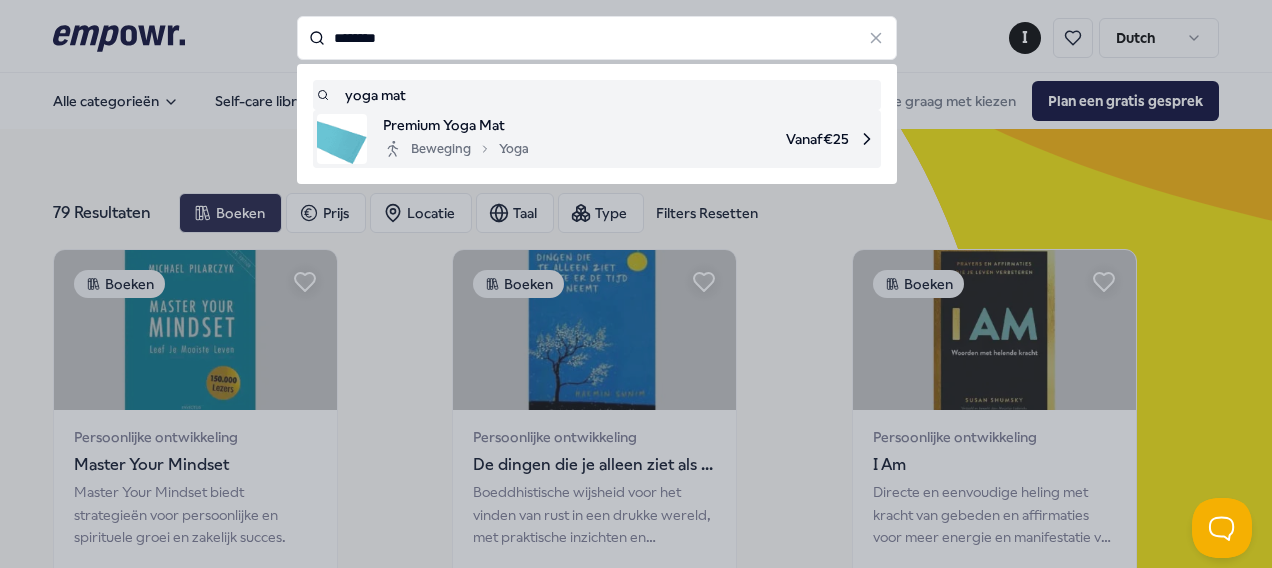 click on "Premium Yoga Mat" at bounding box center [456, 125] 